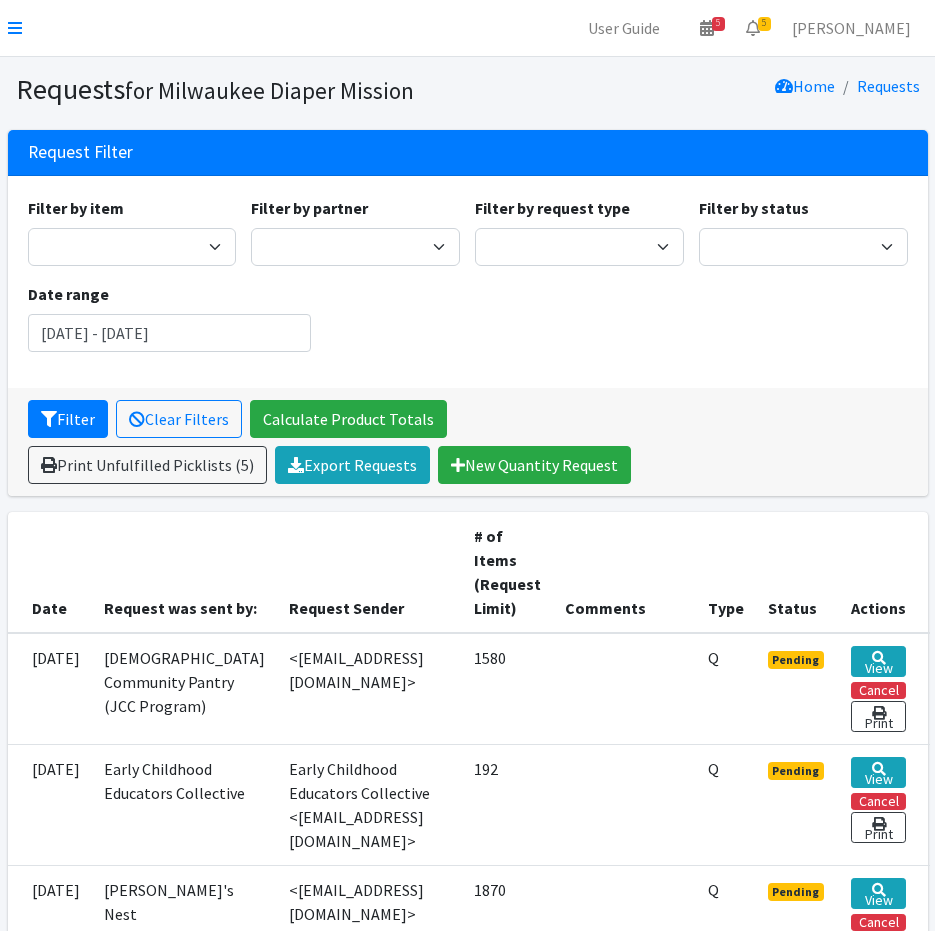 scroll, scrollTop: 0, scrollLeft: 0, axis: both 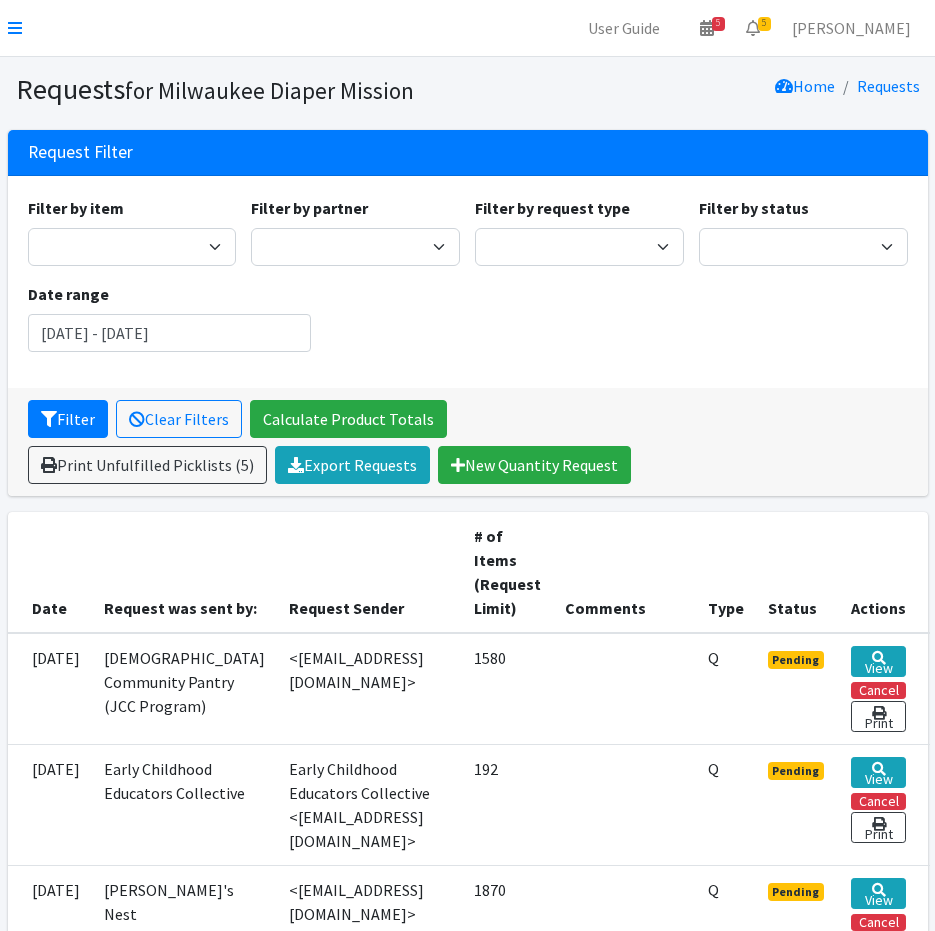 click on "User Guide
5
5 Pick-ups
remaining this week
View Calendar
5
5
Requests
0
Partner Agencies Pending Review
Lily Grant
Account Settings
Switch to: Lily's Test Agency
My Organization
Log Out" at bounding box center [467, 28] 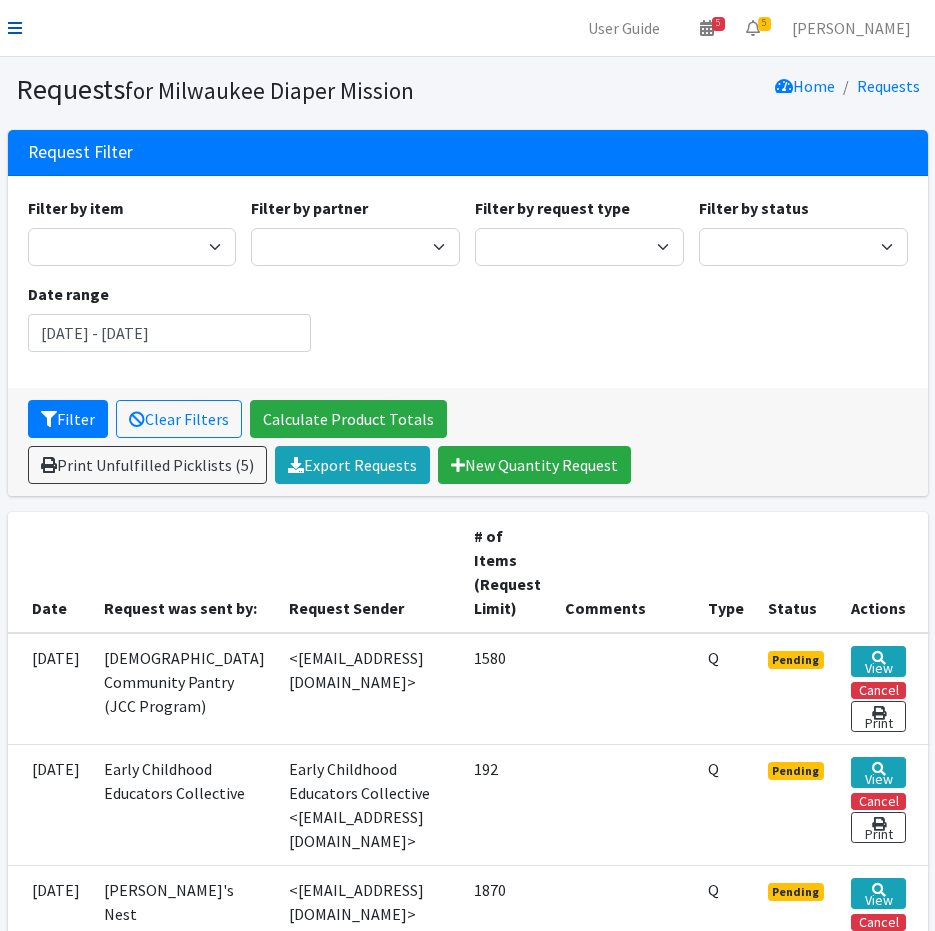 click at bounding box center [15, 28] 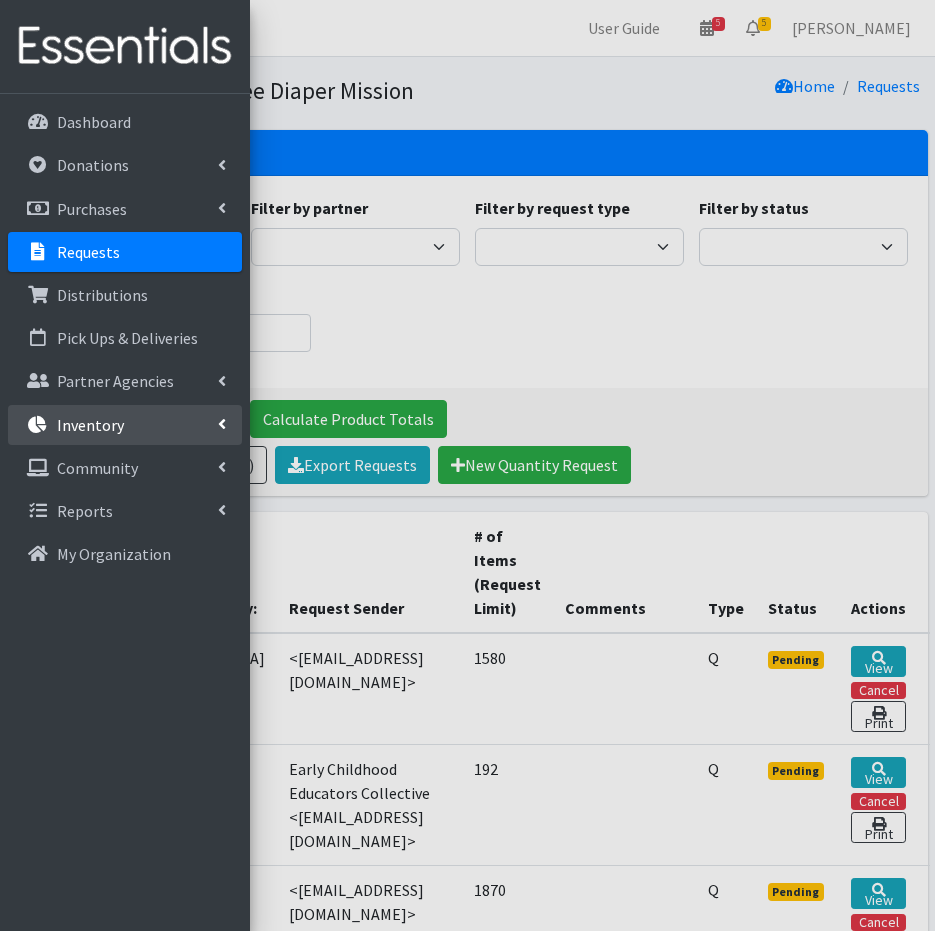 click on "Inventory" at bounding box center [125, 425] 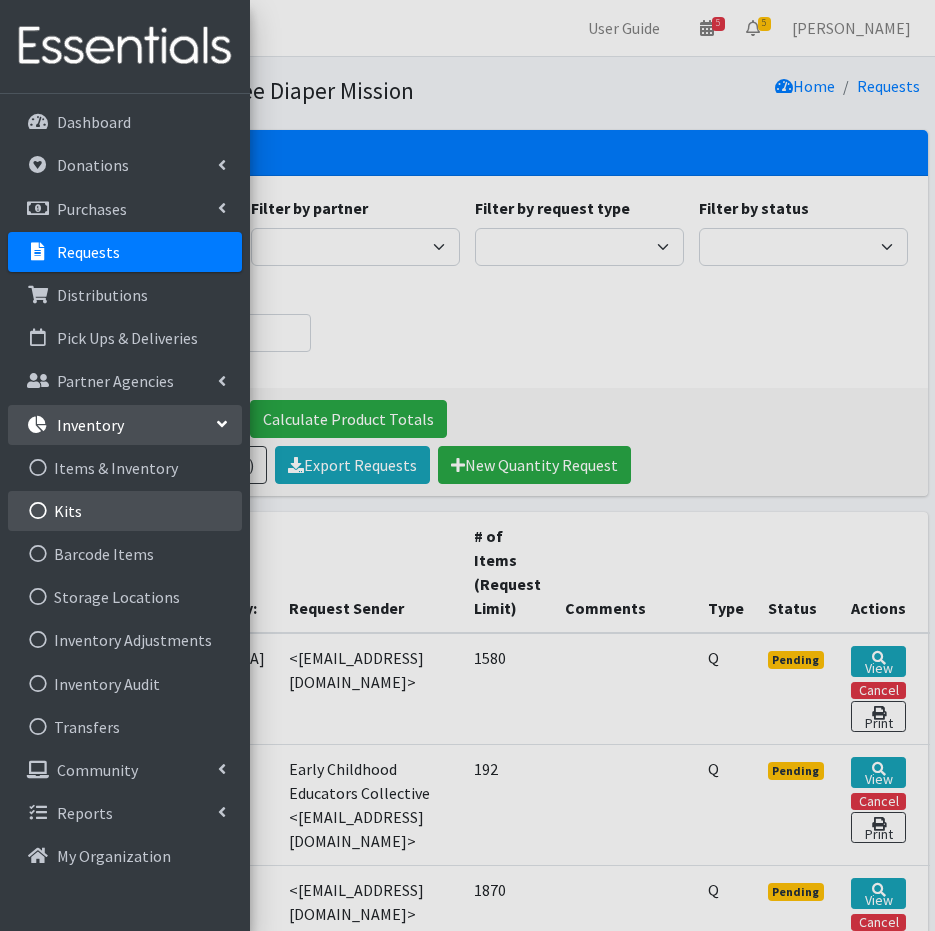 click on "Kits" at bounding box center (125, 511) 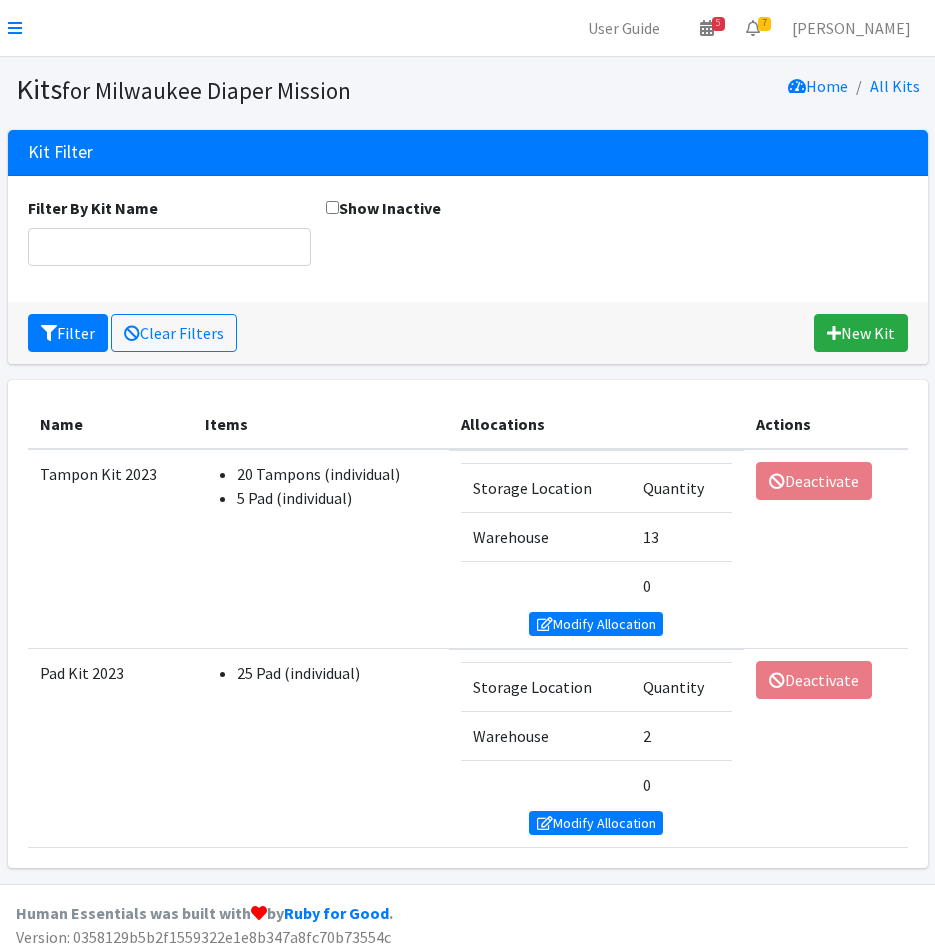 scroll, scrollTop: 0, scrollLeft: 0, axis: both 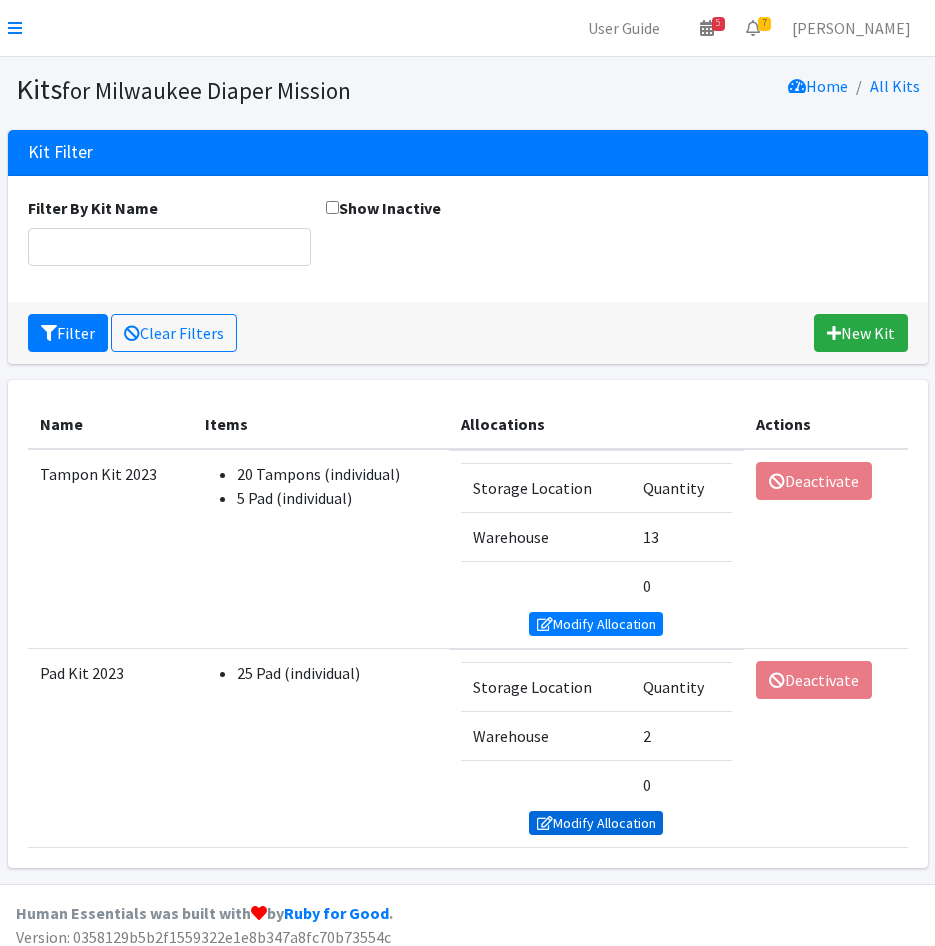 click on "Modify Allocation" at bounding box center (596, 823) 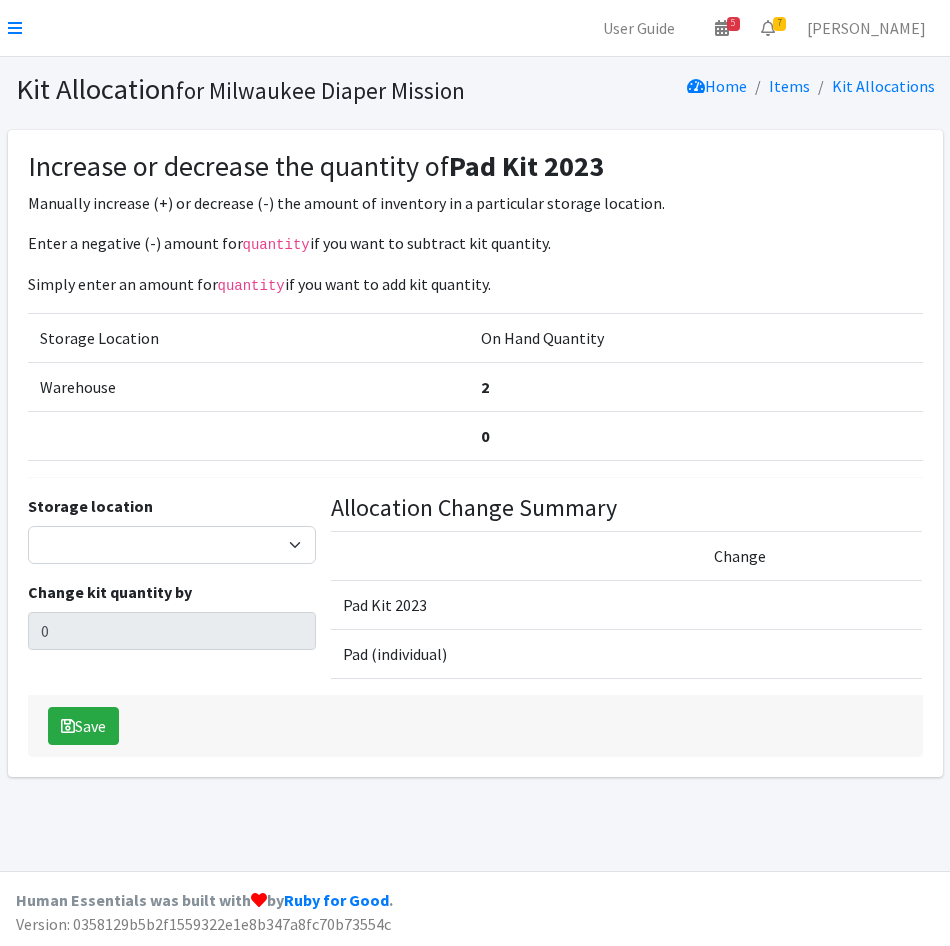 scroll, scrollTop: 0, scrollLeft: 0, axis: both 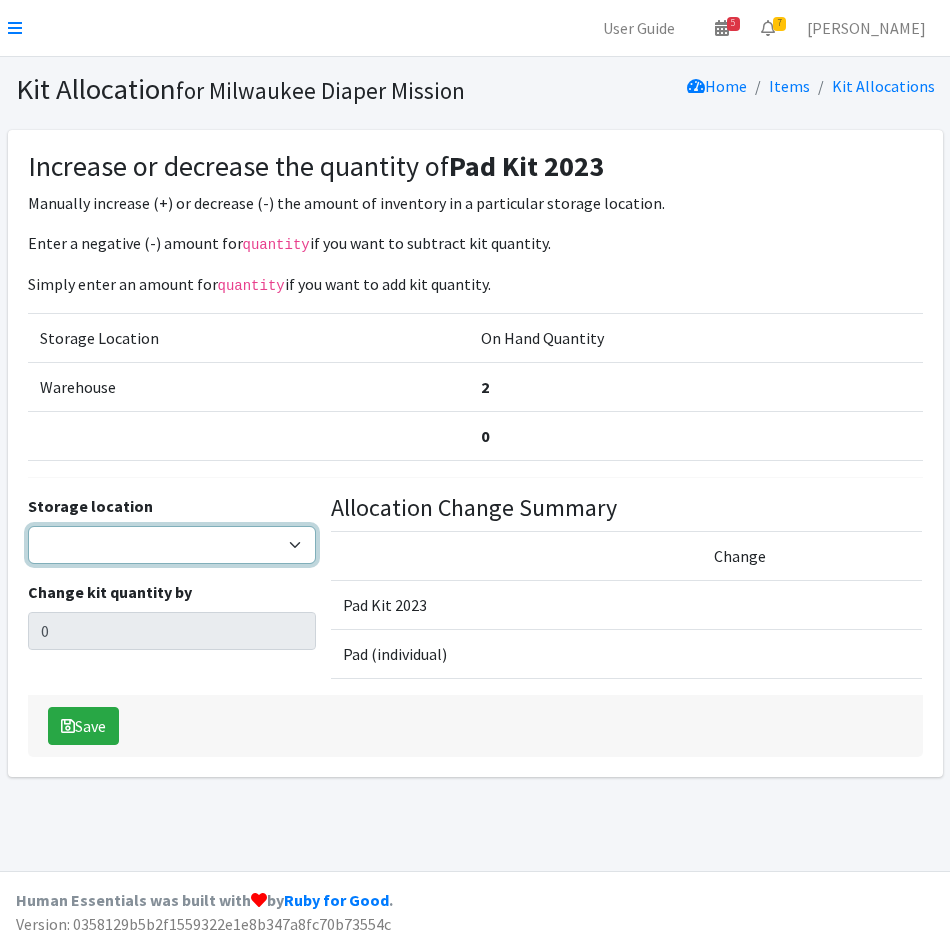 click on "Warehouse" at bounding box center (172, 545) 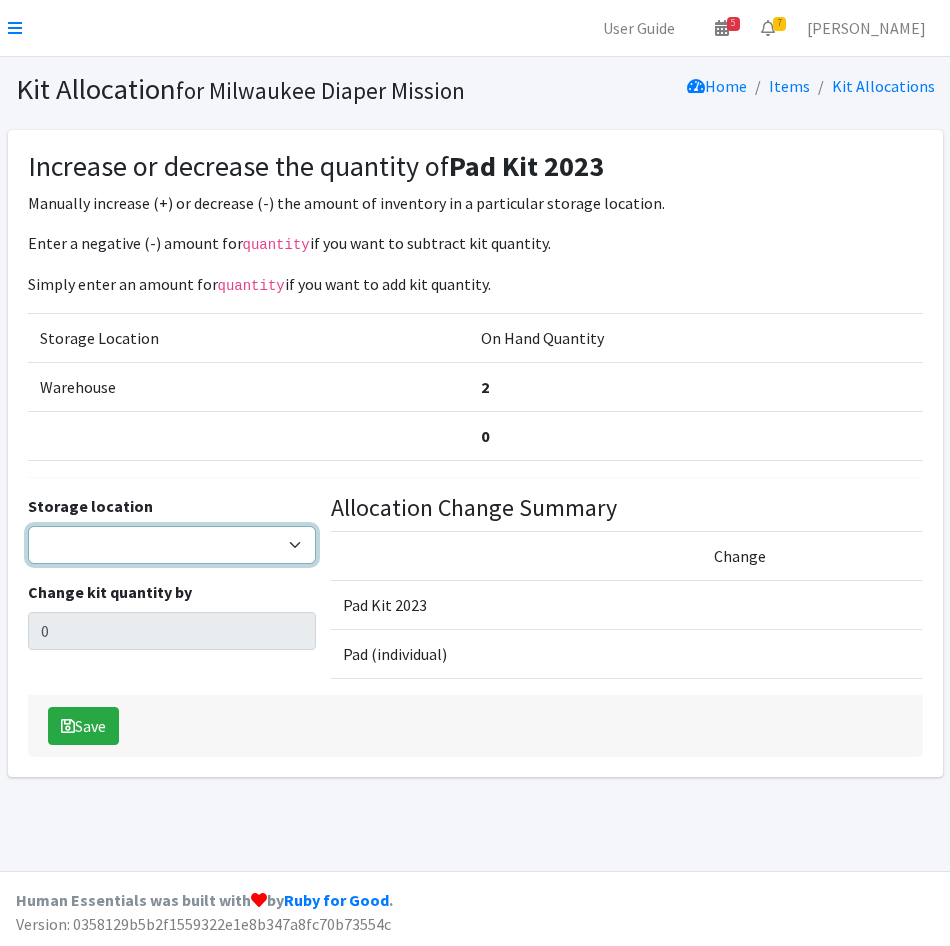 select on "126" 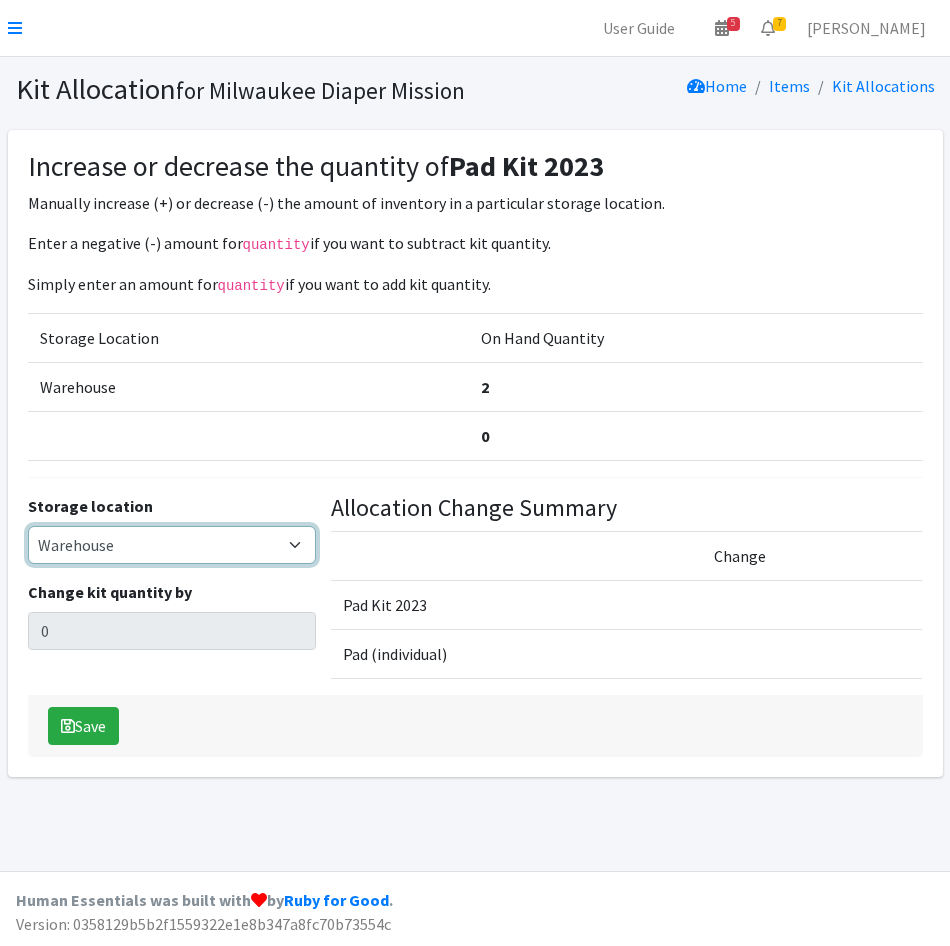 click on "Warehouse" at bounding box center (172, 545) 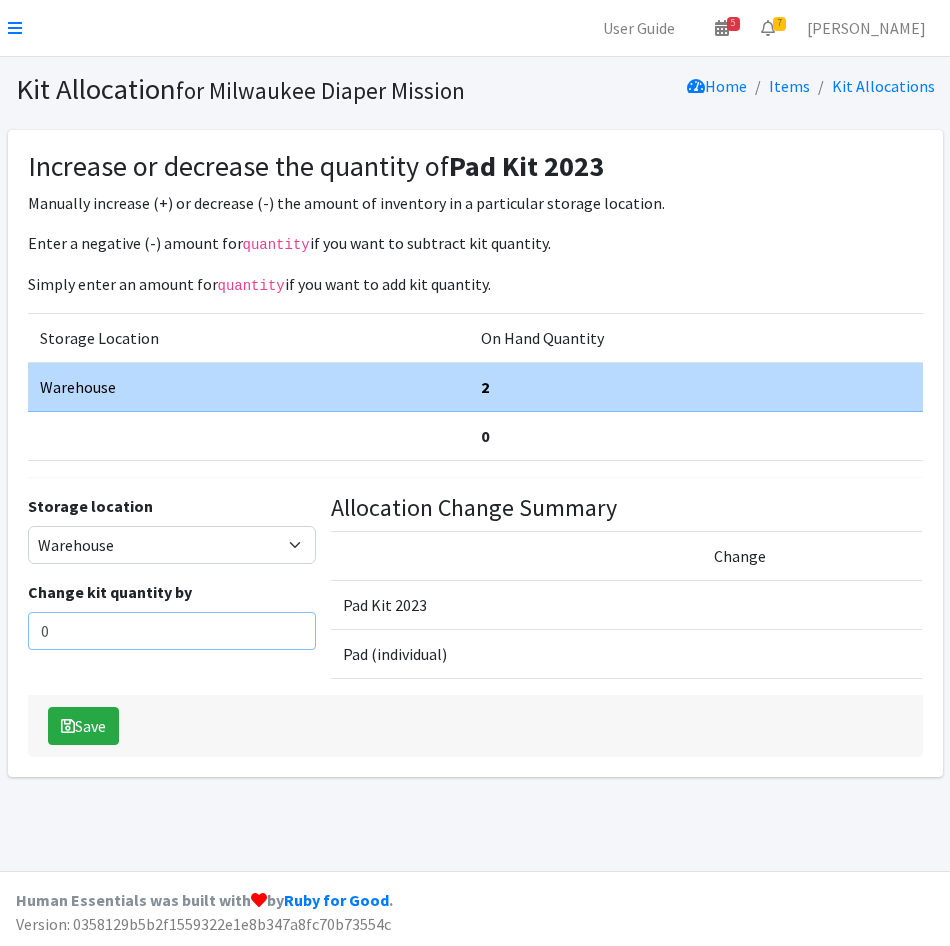 drag, startPoint x: 134, startPoint y: 630, endPoint x: 0, endPoint y: 618, distance: 134.53624 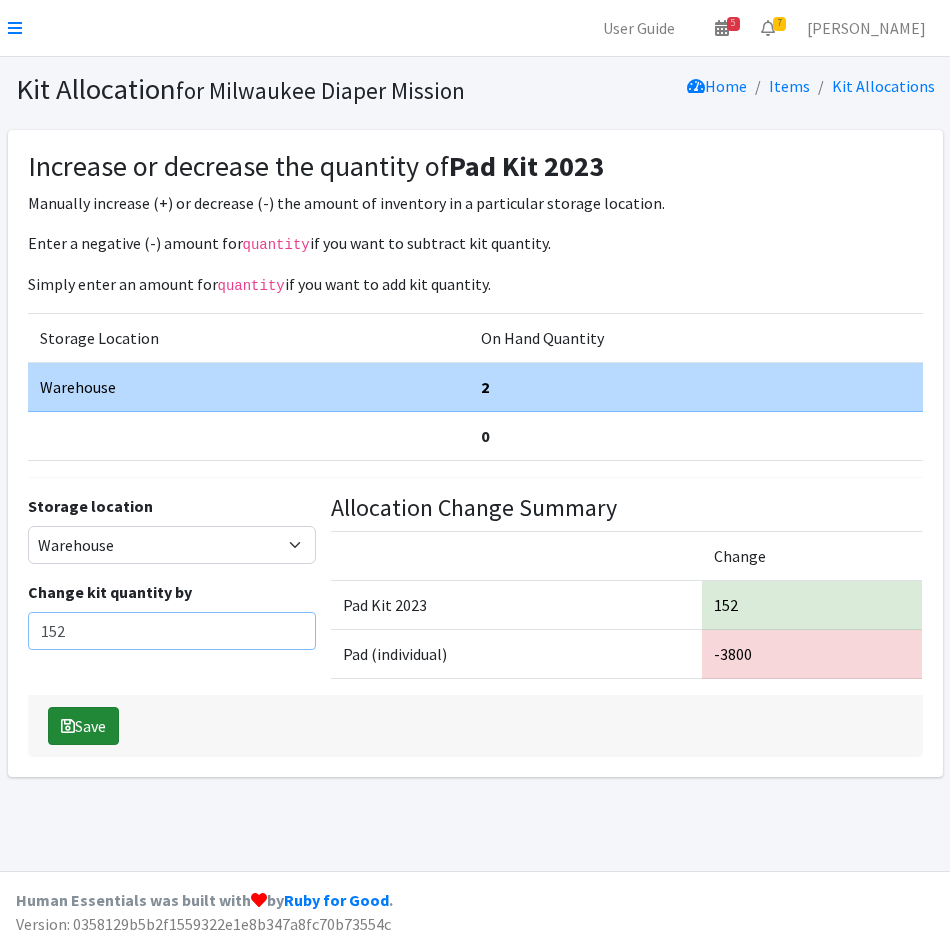 type on "152" 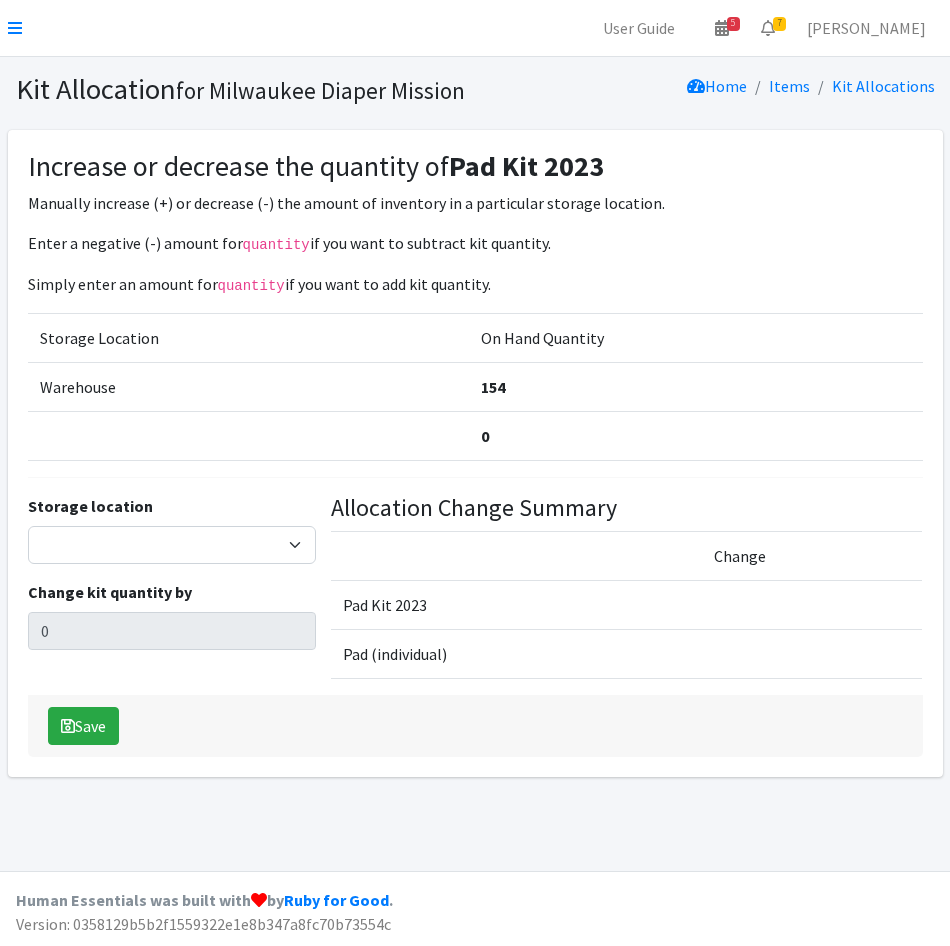 scroll, scrollTop: 0, scrollLeft: 0, axis: both 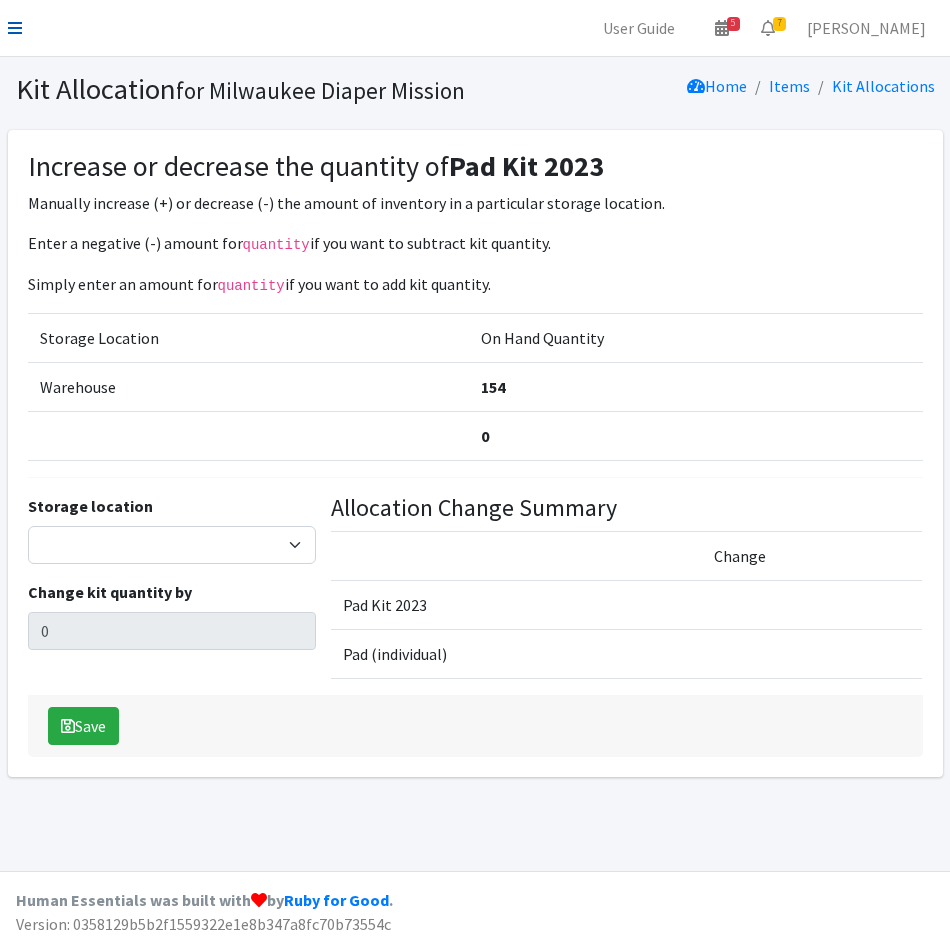 click at bounding box center [15, 28] 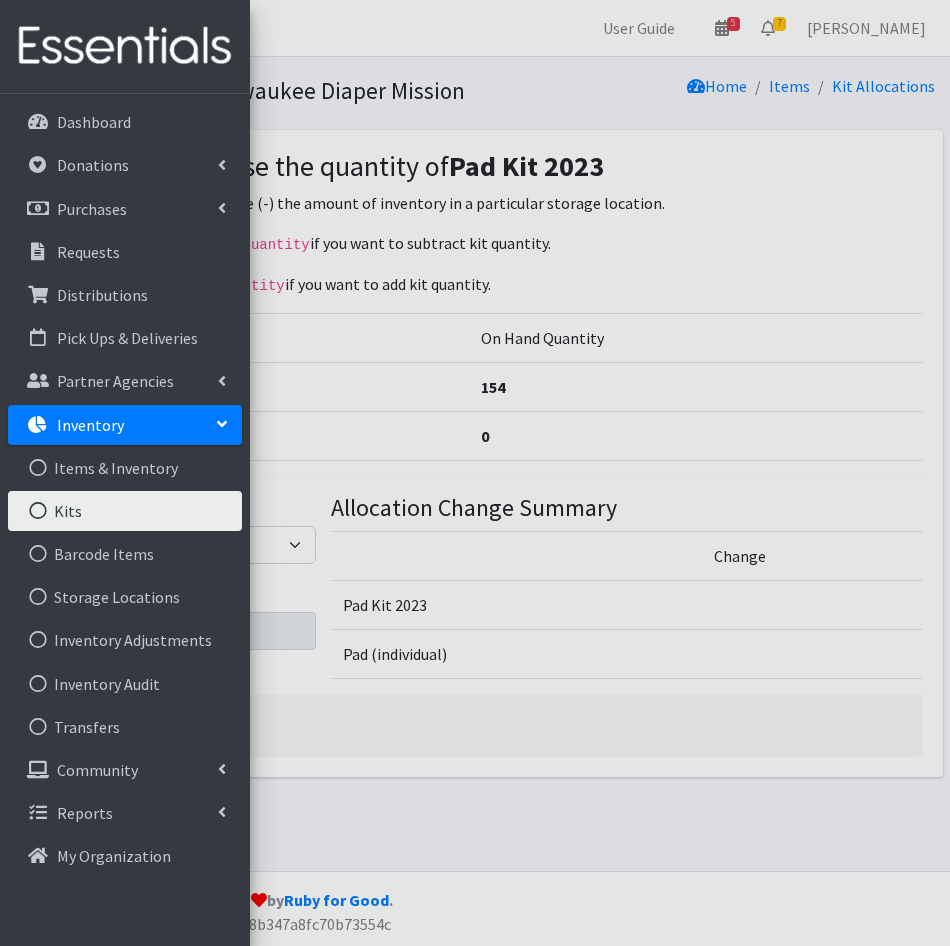 click on "Kits" at bounding box center (125, 511) 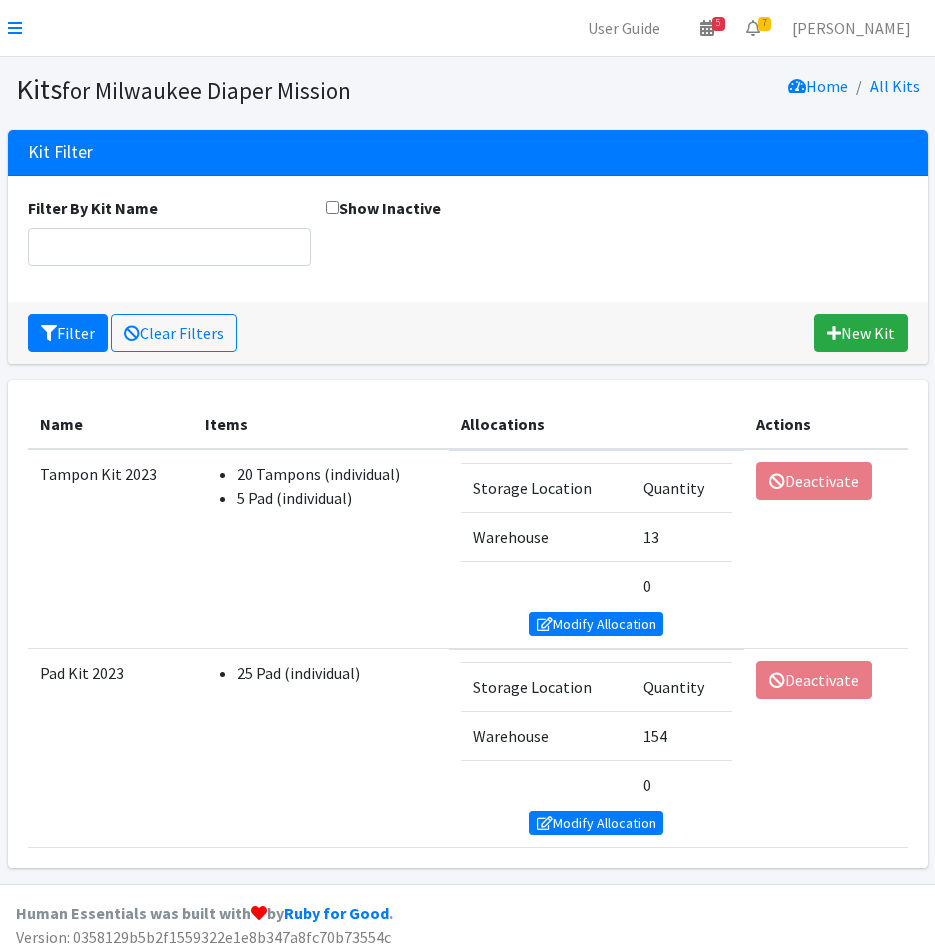 scroll, scrollTop: 0, scrollLeft: 0, axis: both 